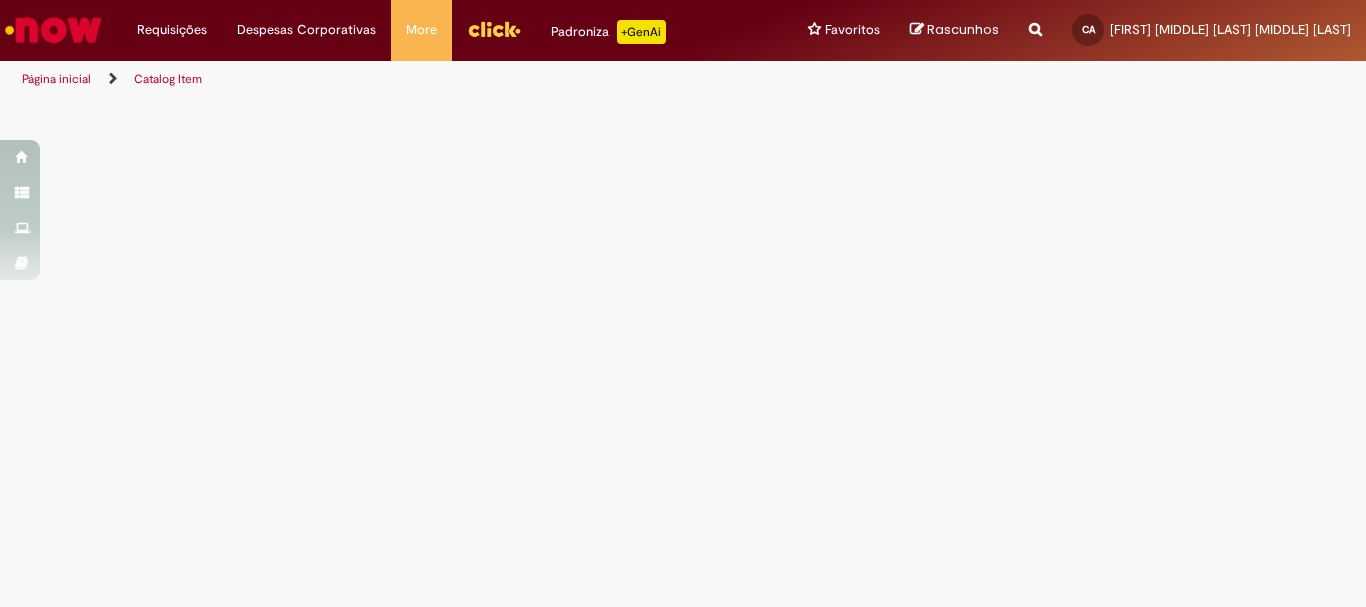 scroll, scrollTop: 0, scrollLeft: 0, axis: both 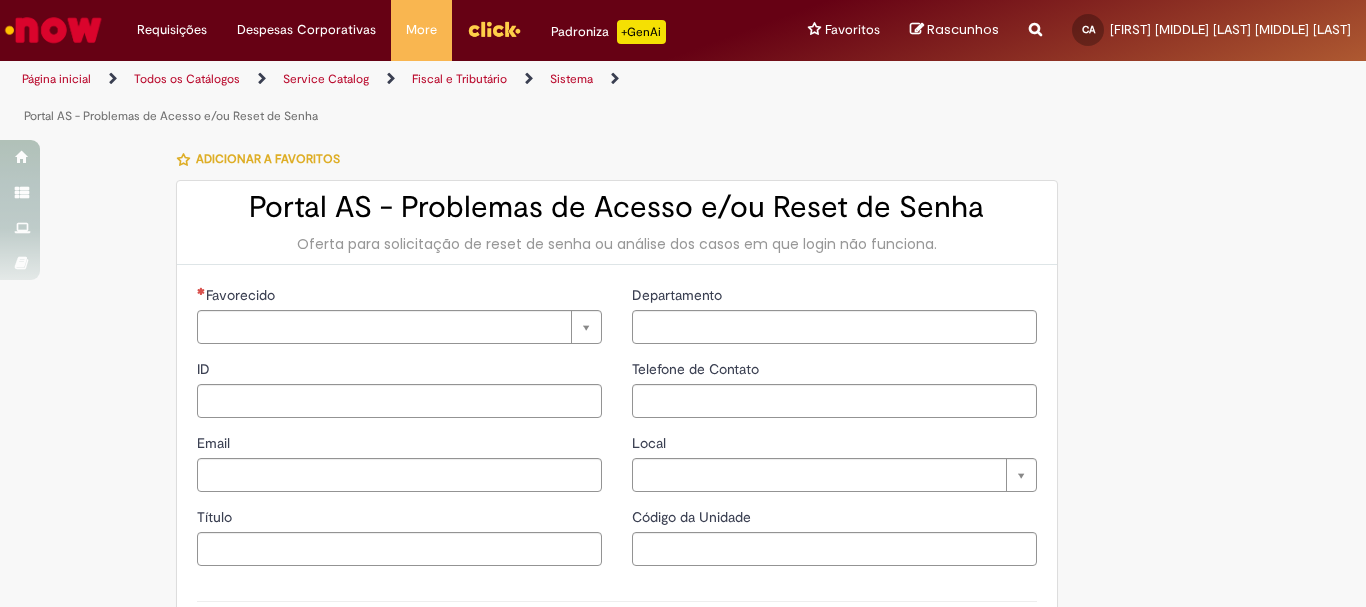 type on "********" 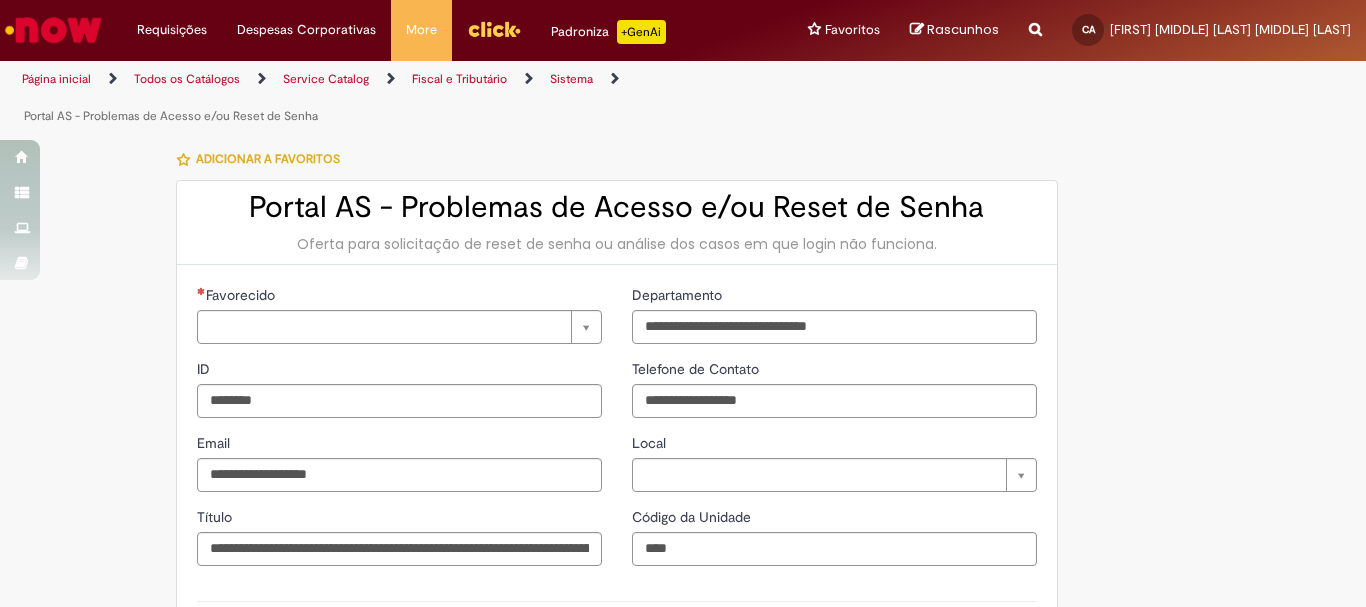 type on "**********" 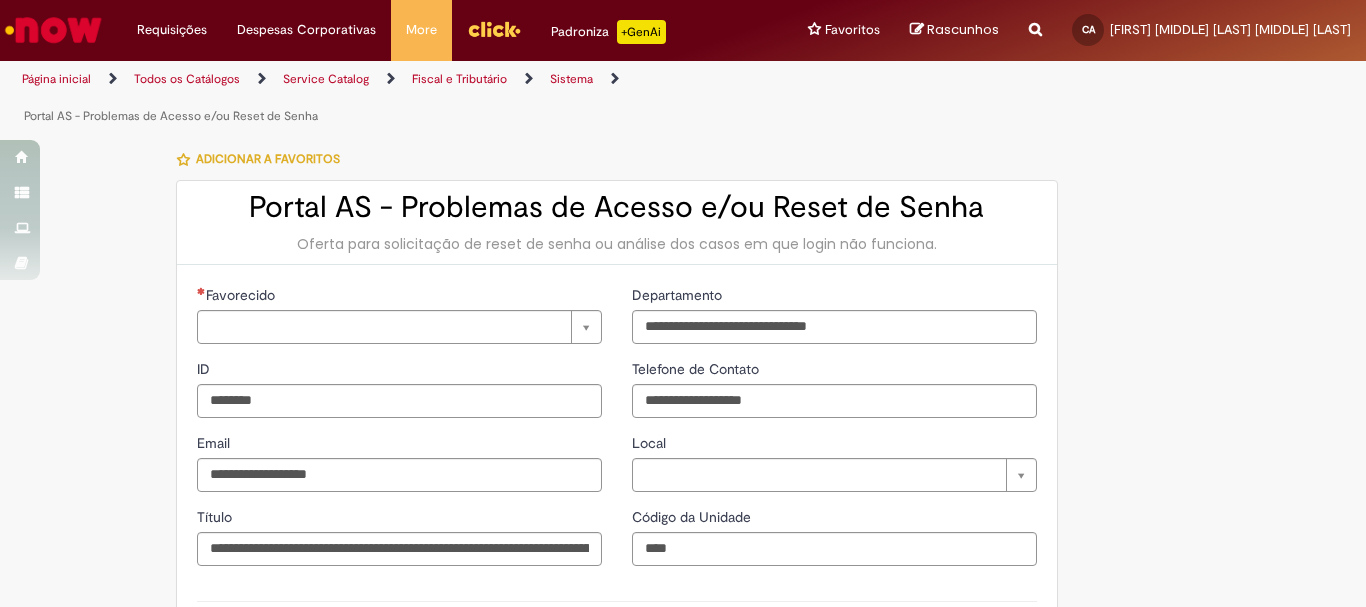 type on "**********" 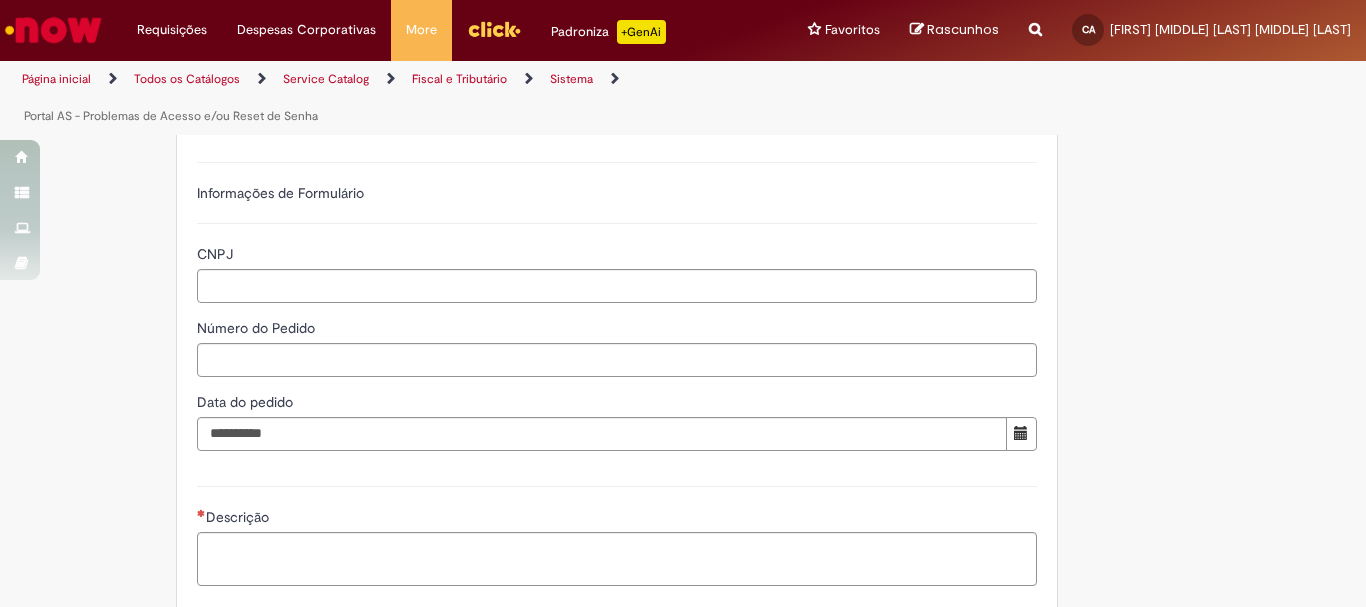 scroll, scrollTop: 0, scrollLeft: 0, axis: both 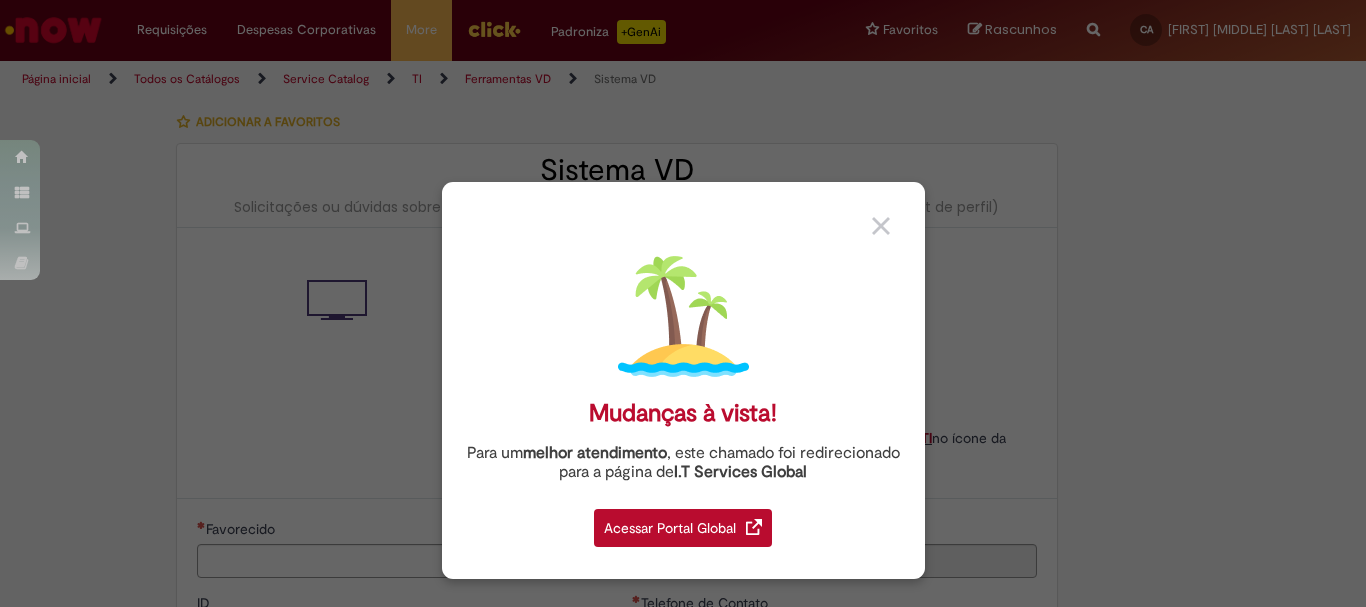 type on "**********" 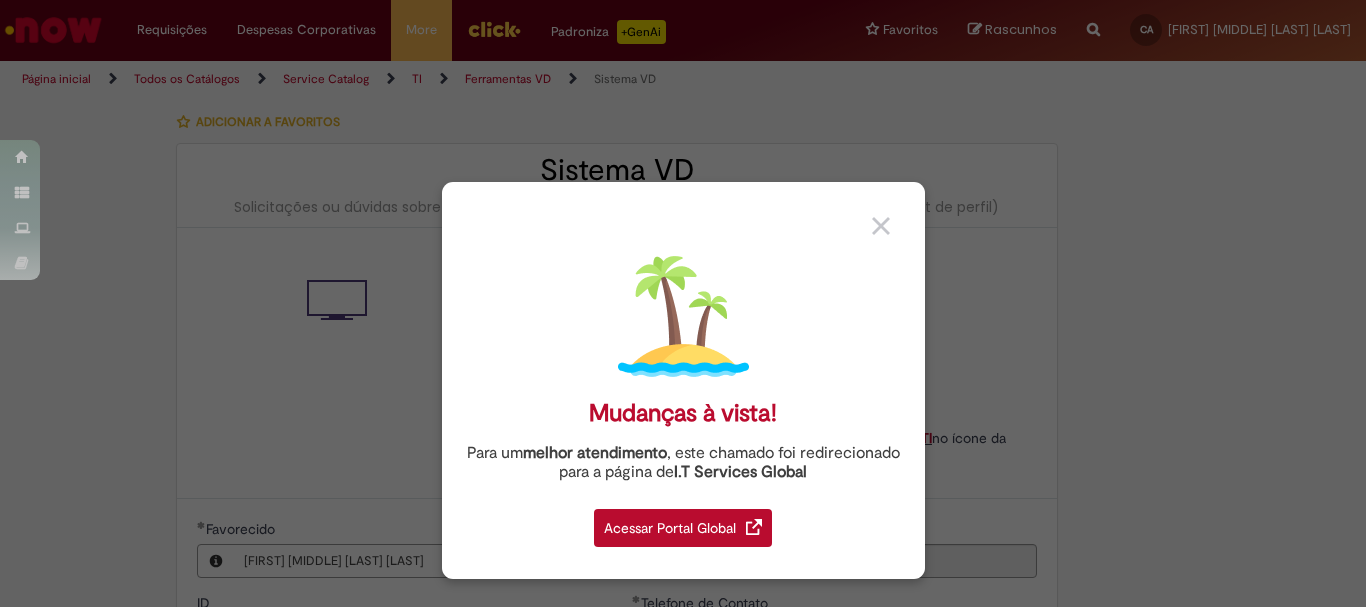 click at bounding box center [881, 226] 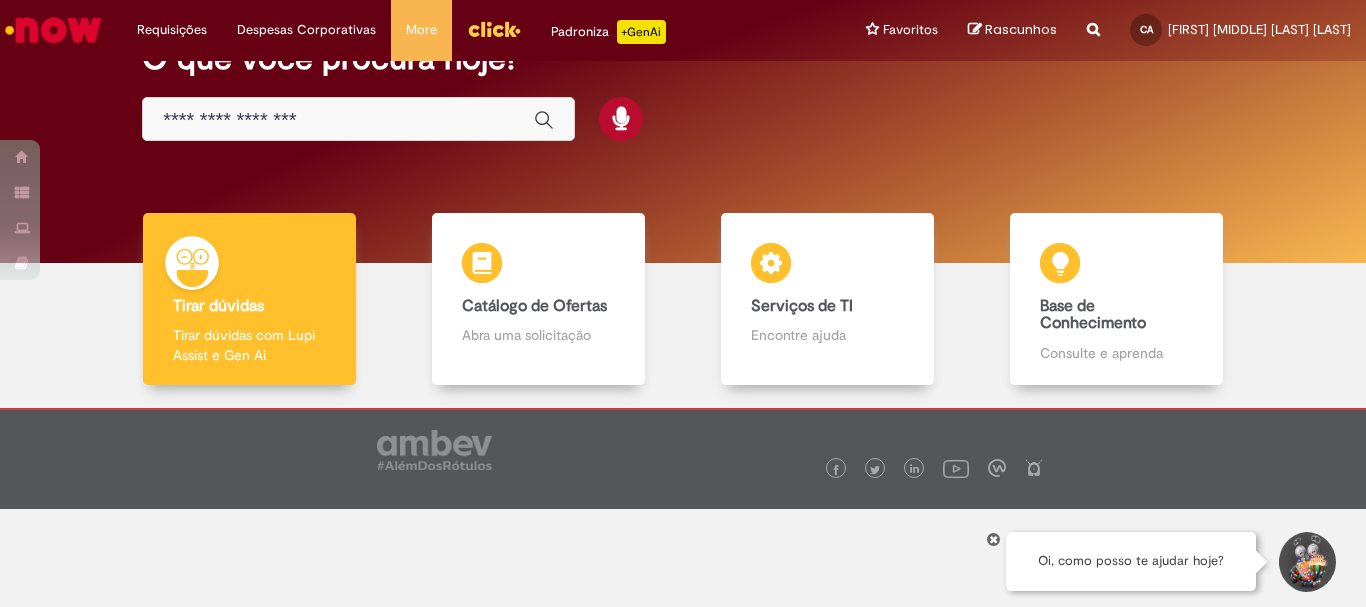 scroll, scrollTop: 0, scrollLeft: 0, axis: both 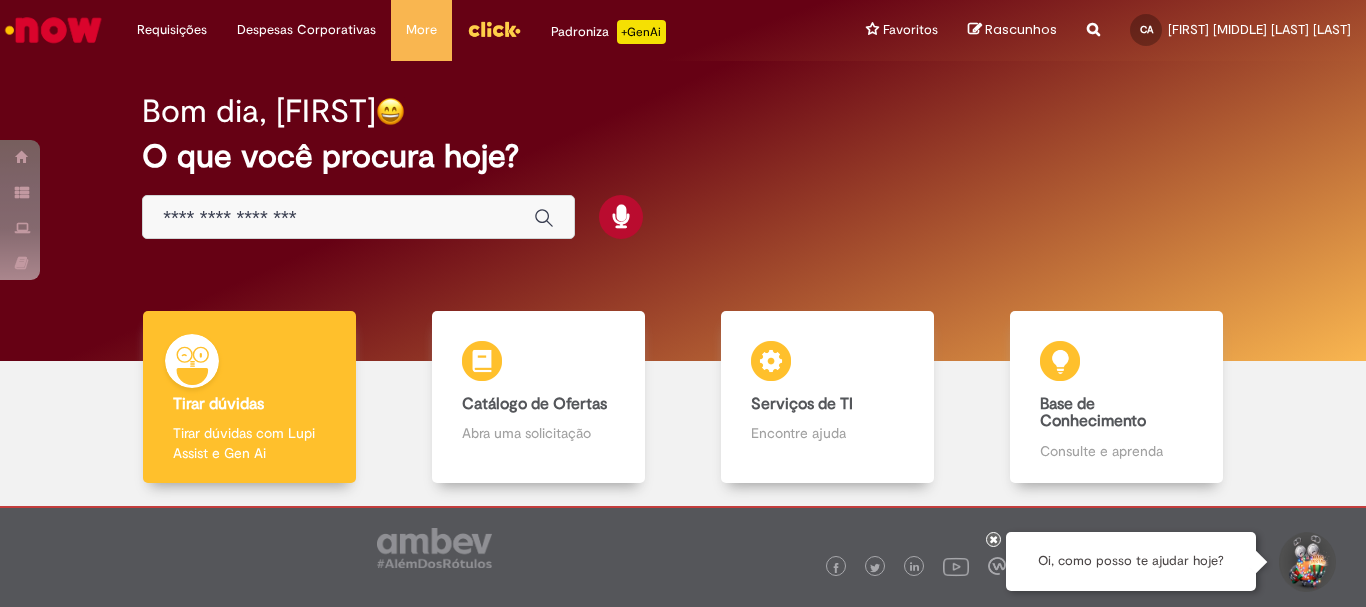 click at bounding box center (338, 218) 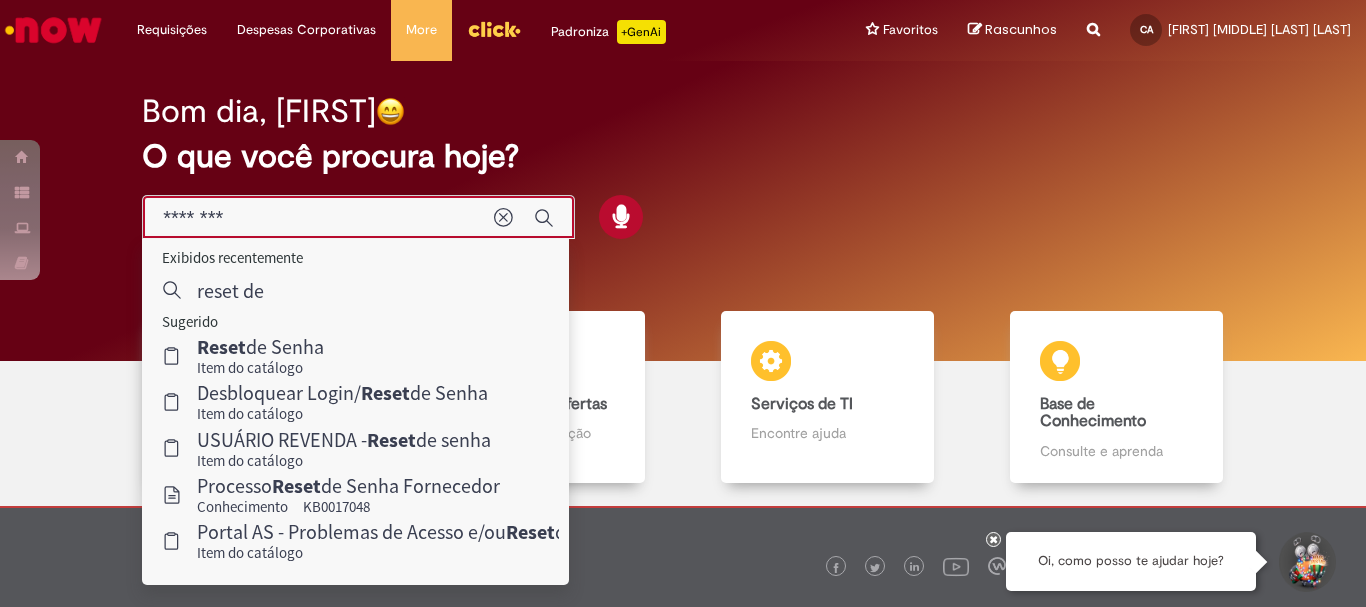 type on "********" 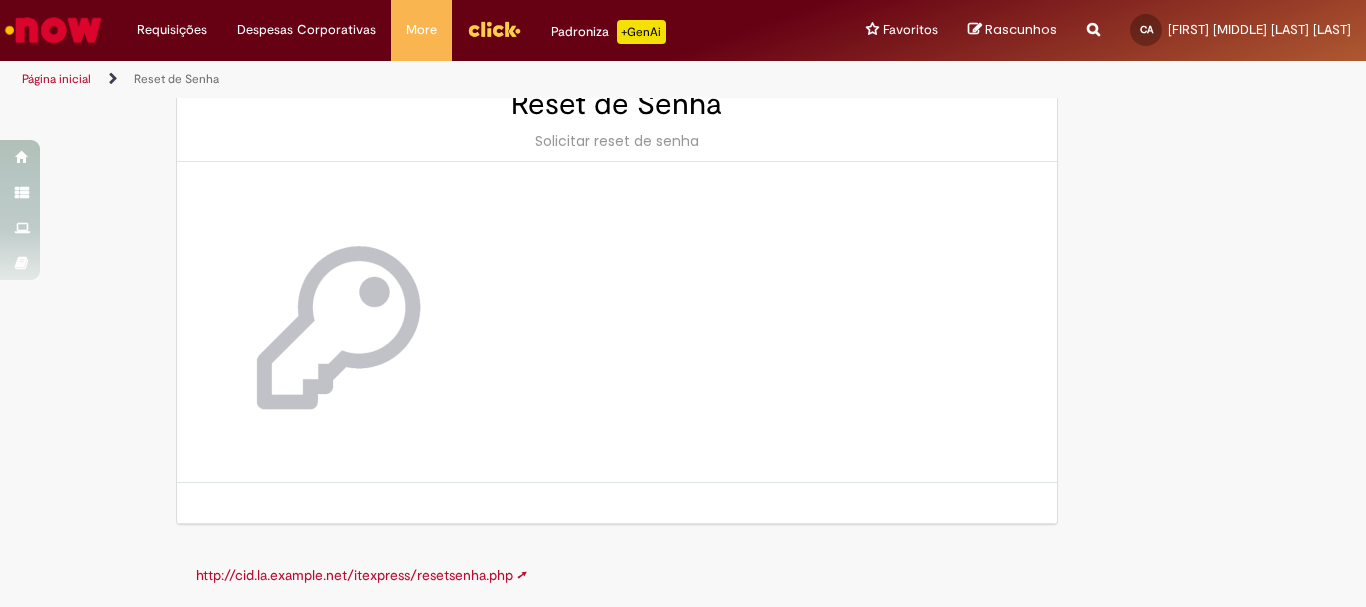 scroll, scrollTop: 0, scrollLeft: 0, axis: both 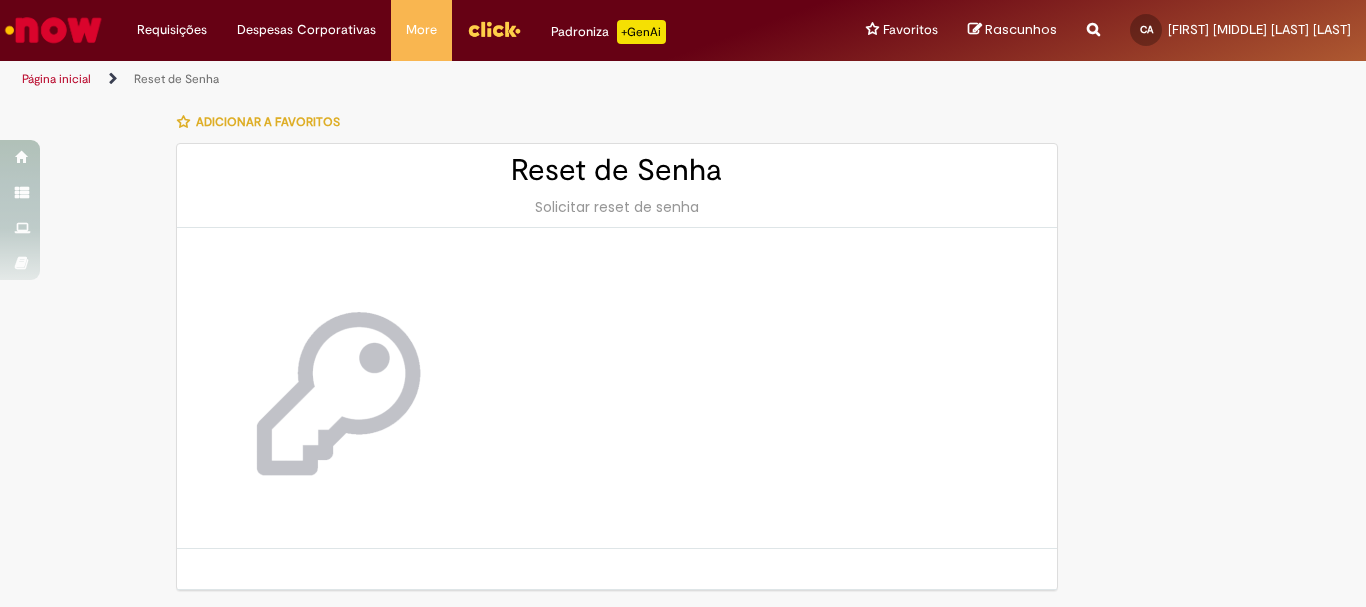 click on "Reset de Senha" at bounding box center [617, 170] 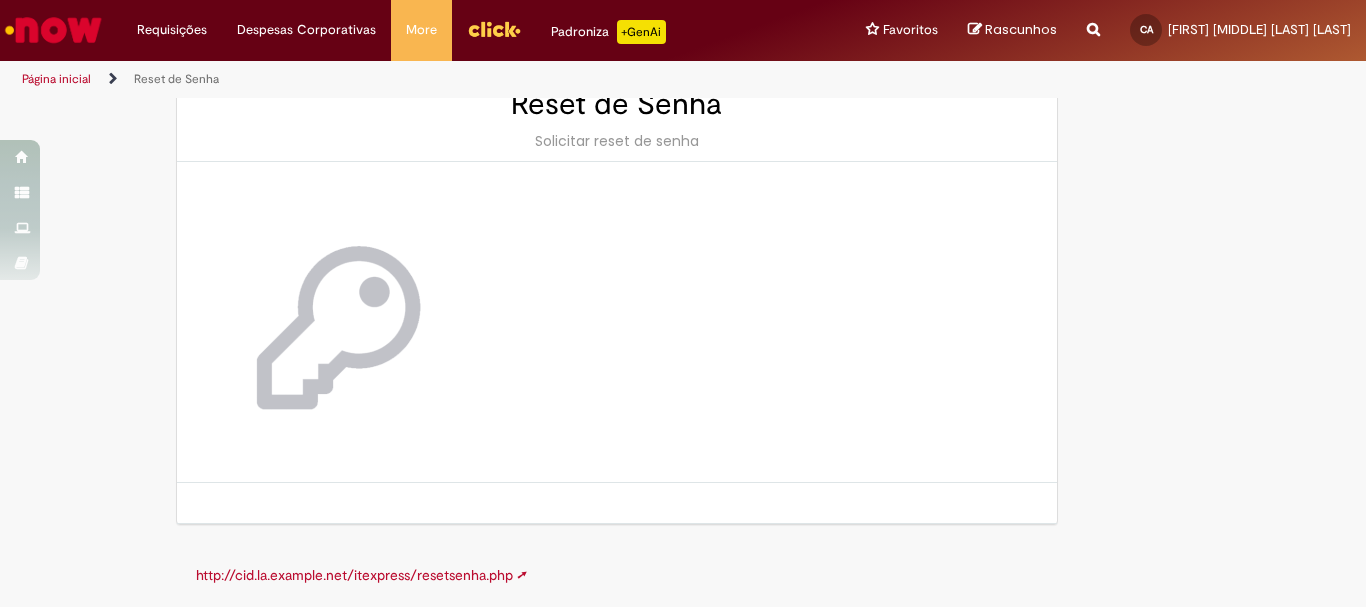 scroll, scrollTop: 0, scrollLeft: 0, axis: both 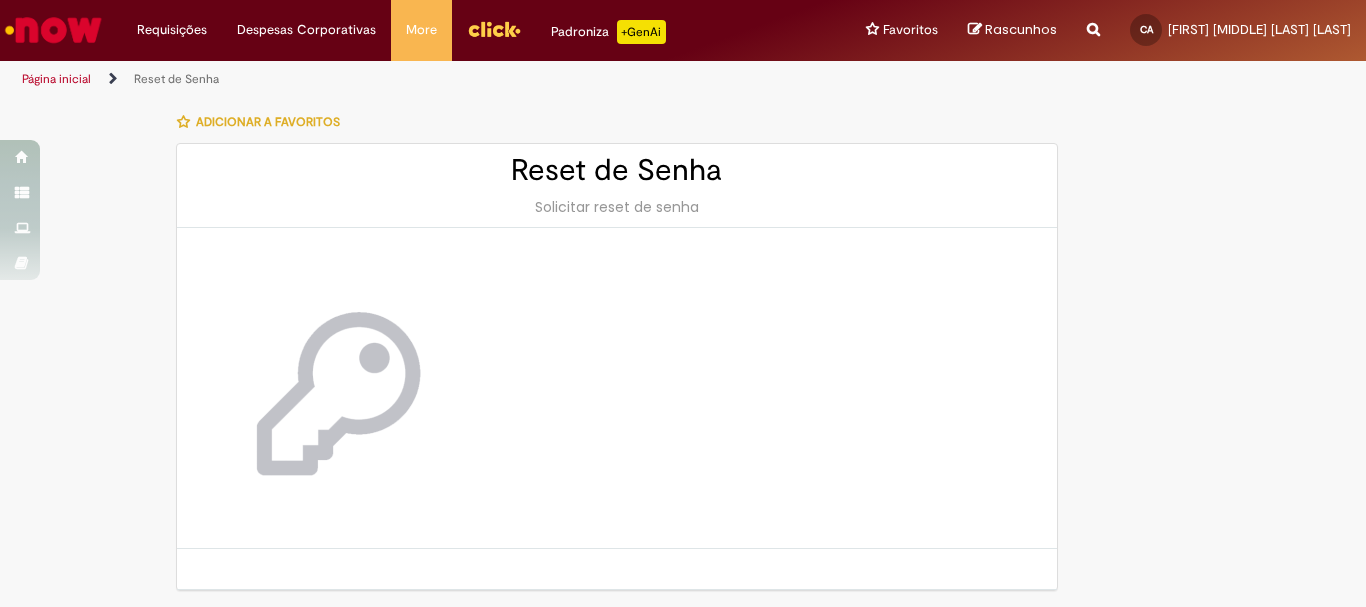 click at bounding box center [617, 388] 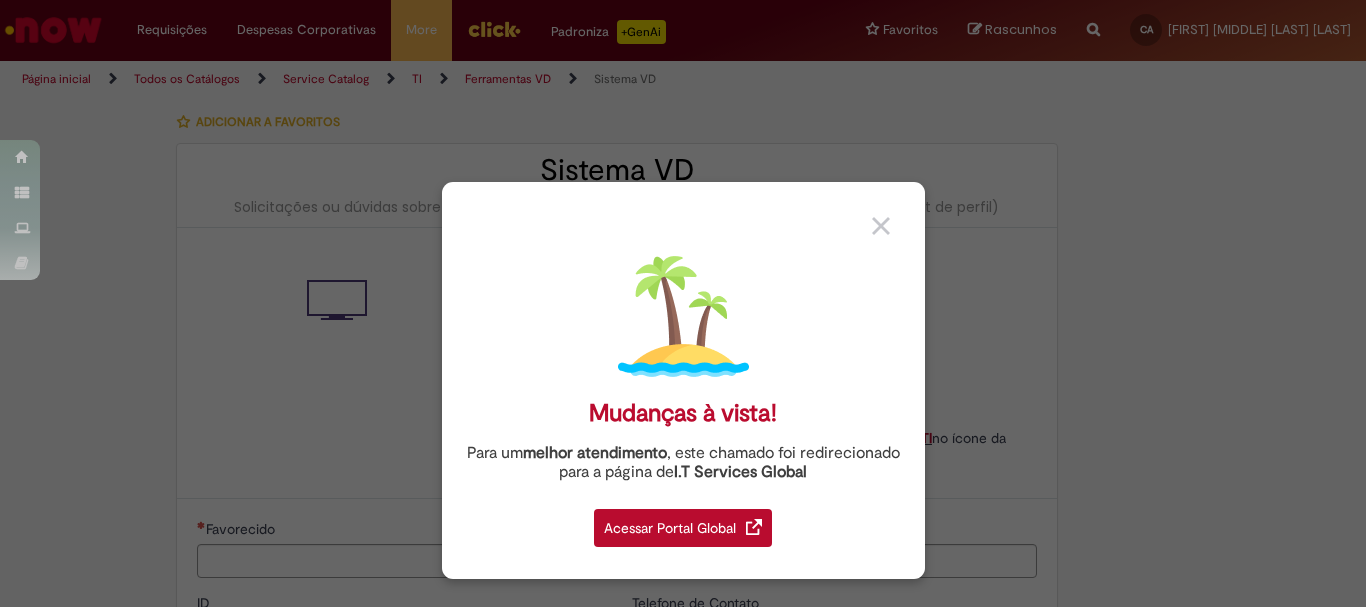scroll, scrollTop: 0, scrollLeft: 0, axis: both 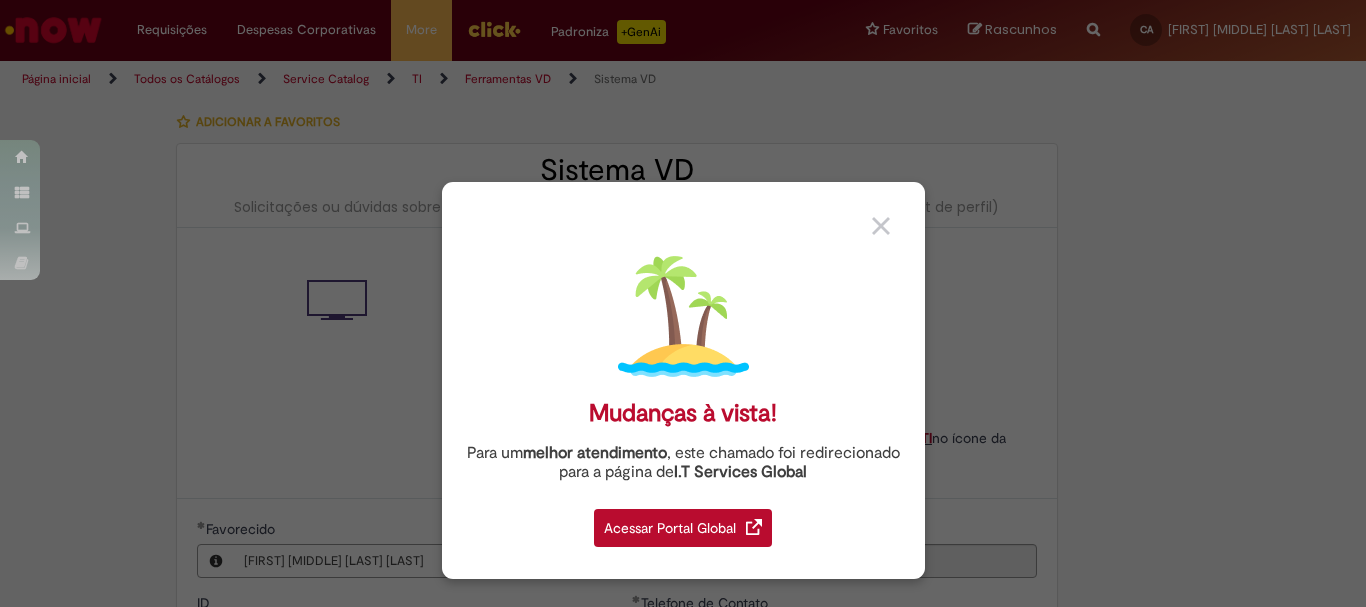 type on "**********" 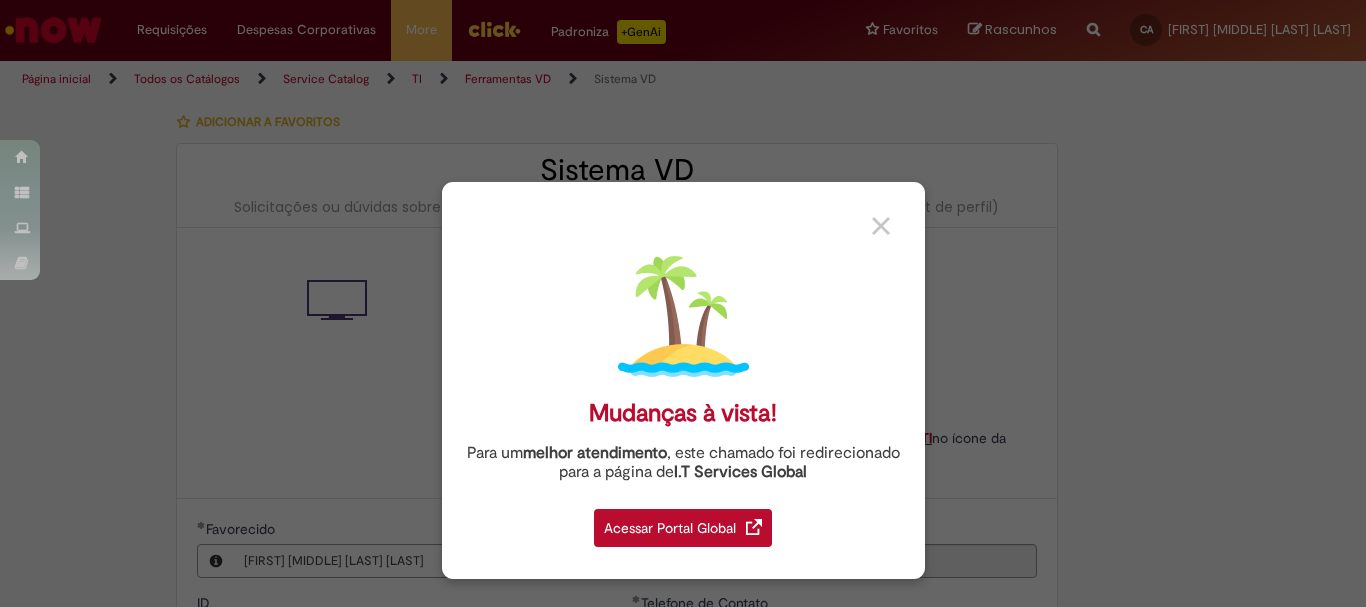 click at bounding box center (881, 226) 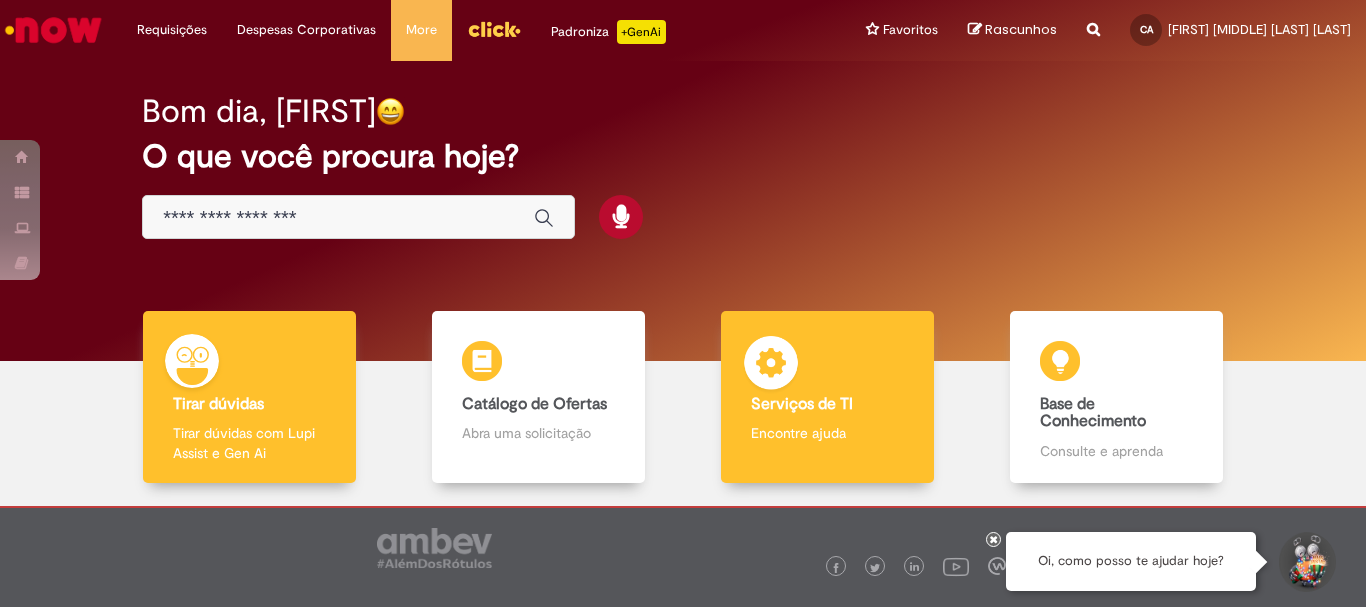 click on "Encontre ajuda" at bounding box center (827, 433) 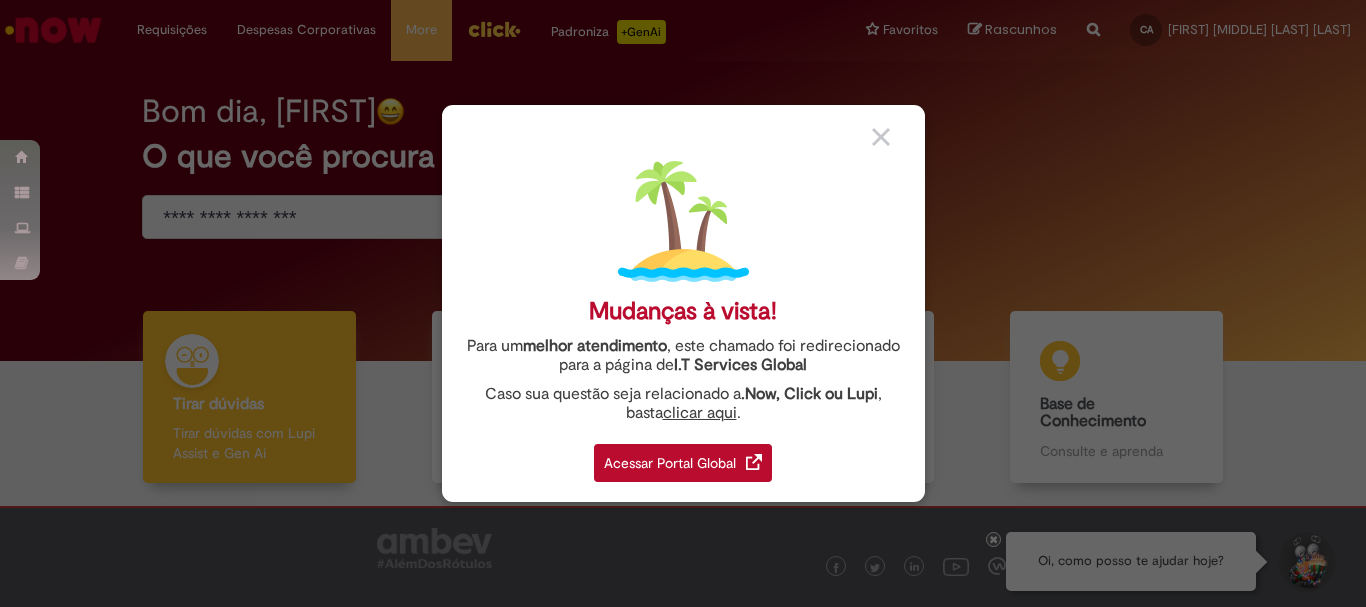 click at bounding box center (881, 137) 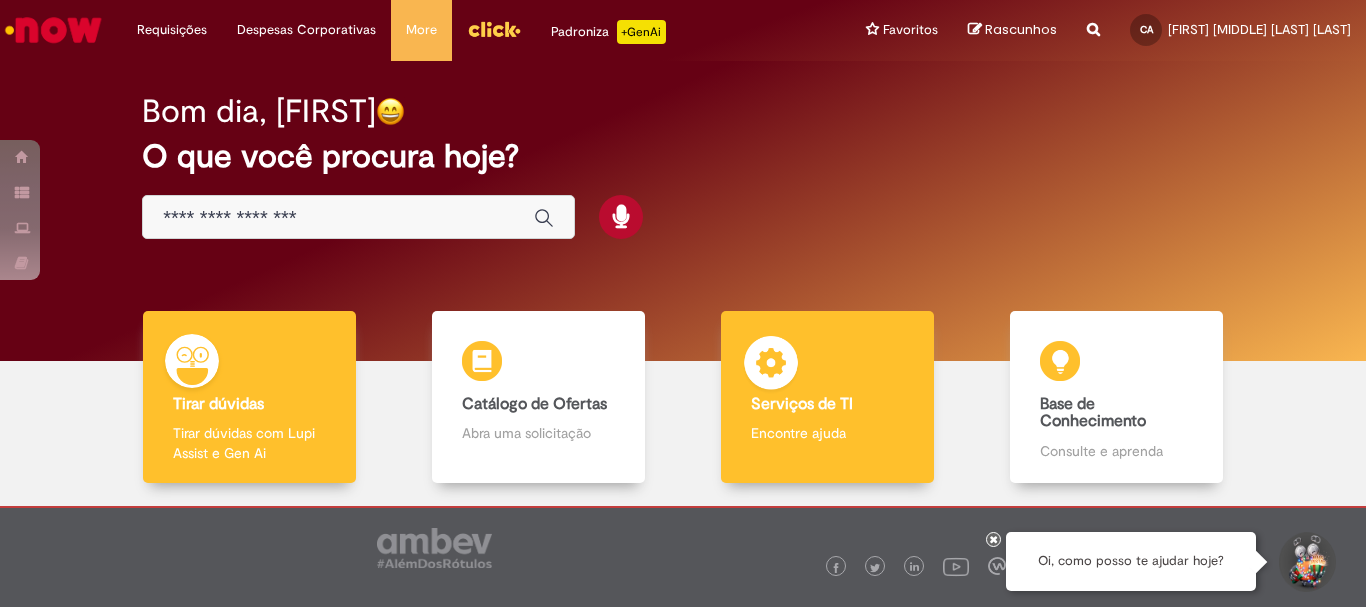 click on "Serviços de TI" at bounding box center [802, 404] 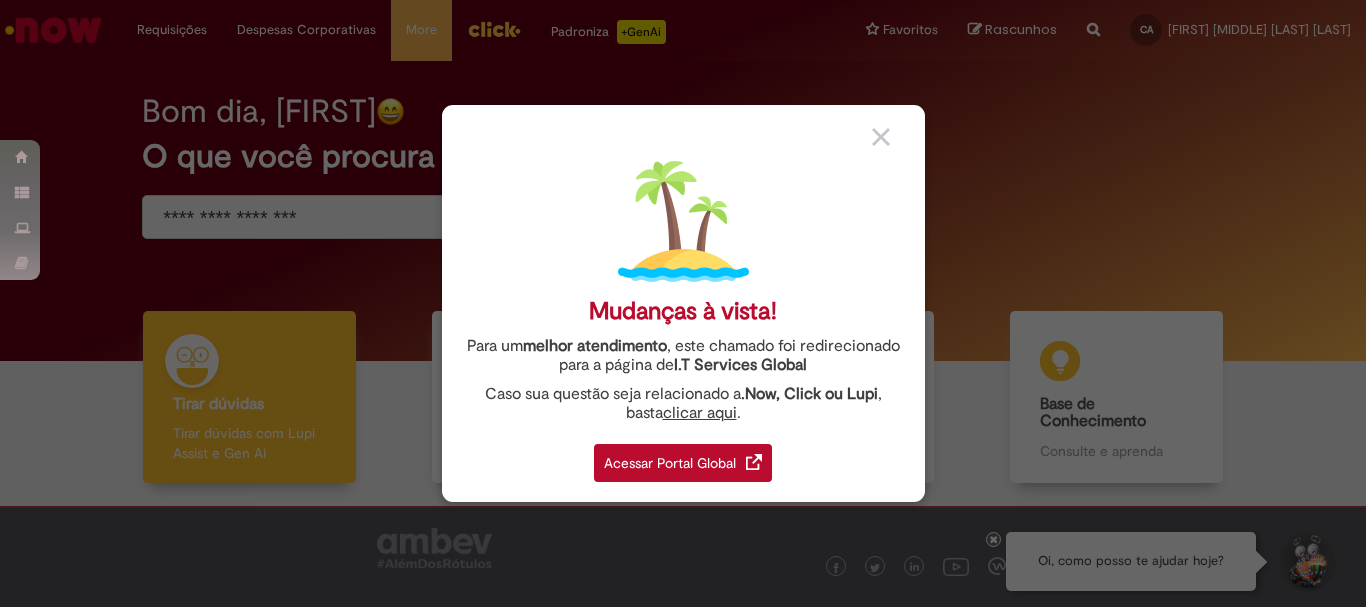 click on "Acessar Portal Global" at bounding box center (683, 463) 